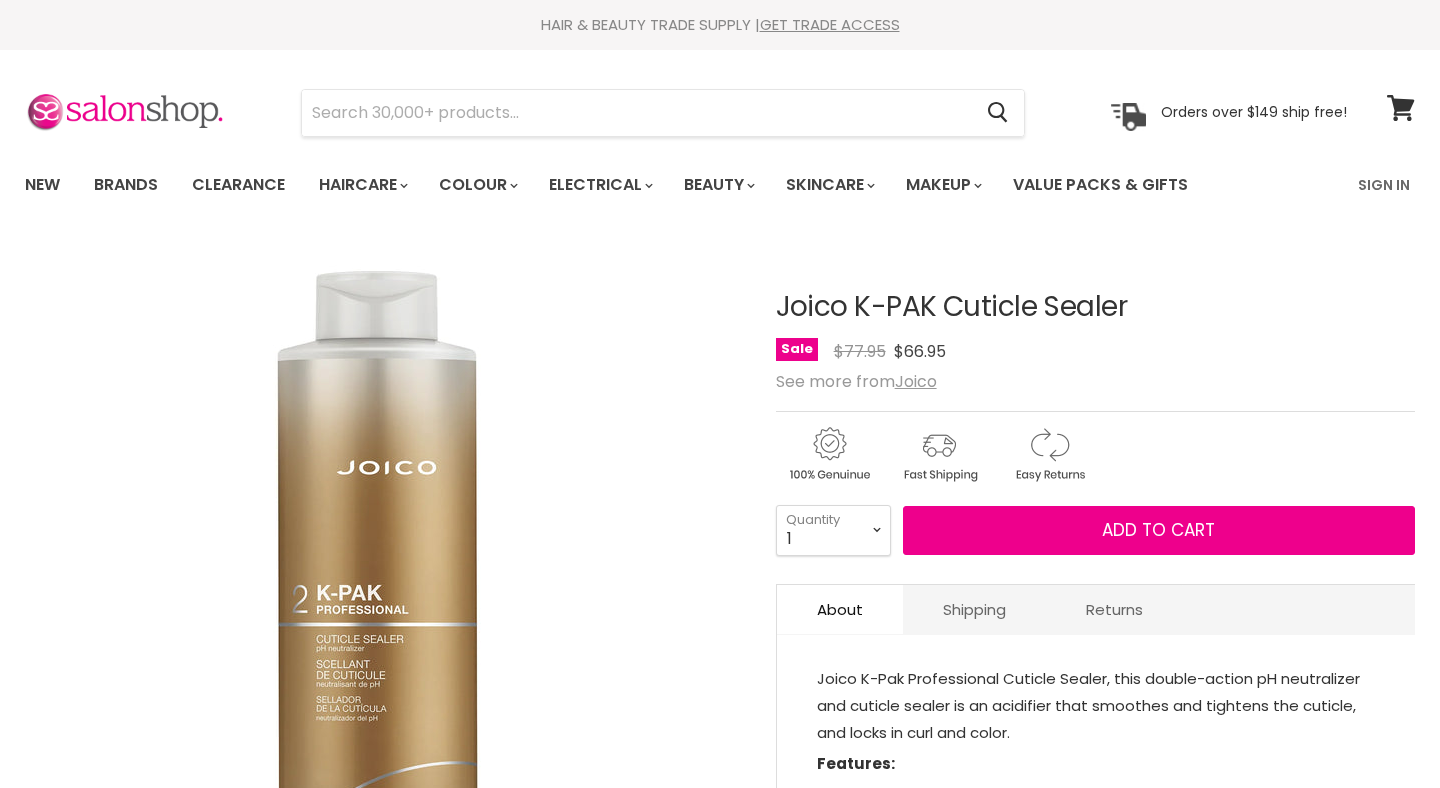 scroll, scrollTop: 0, scrollLeft: 0, axis: both 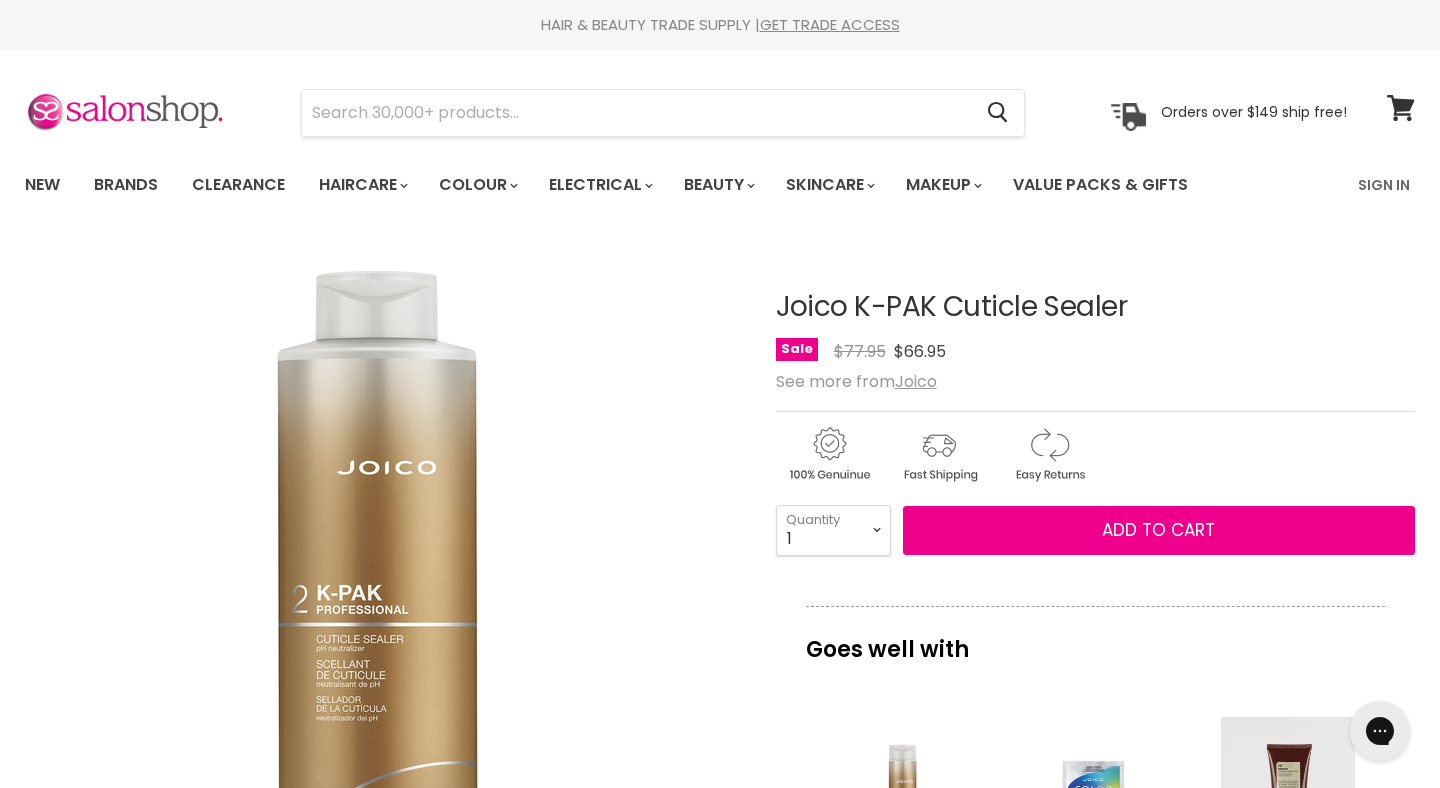 click on "Joico K-PAK Cuticle Sealer" at bounding box center [1095, 307] 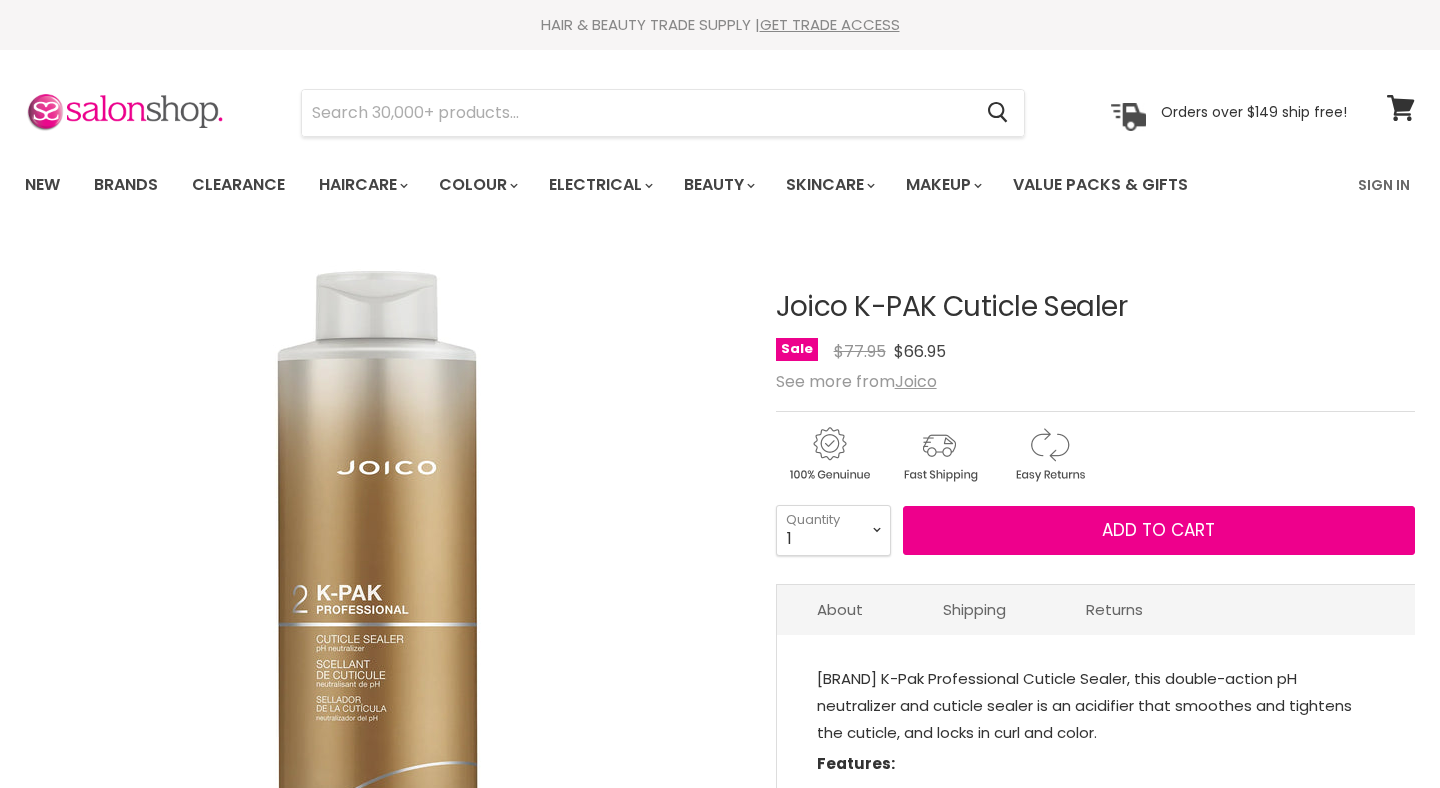 scroll, scrollTop: 380, scrollLeft: 0, axis: vertical 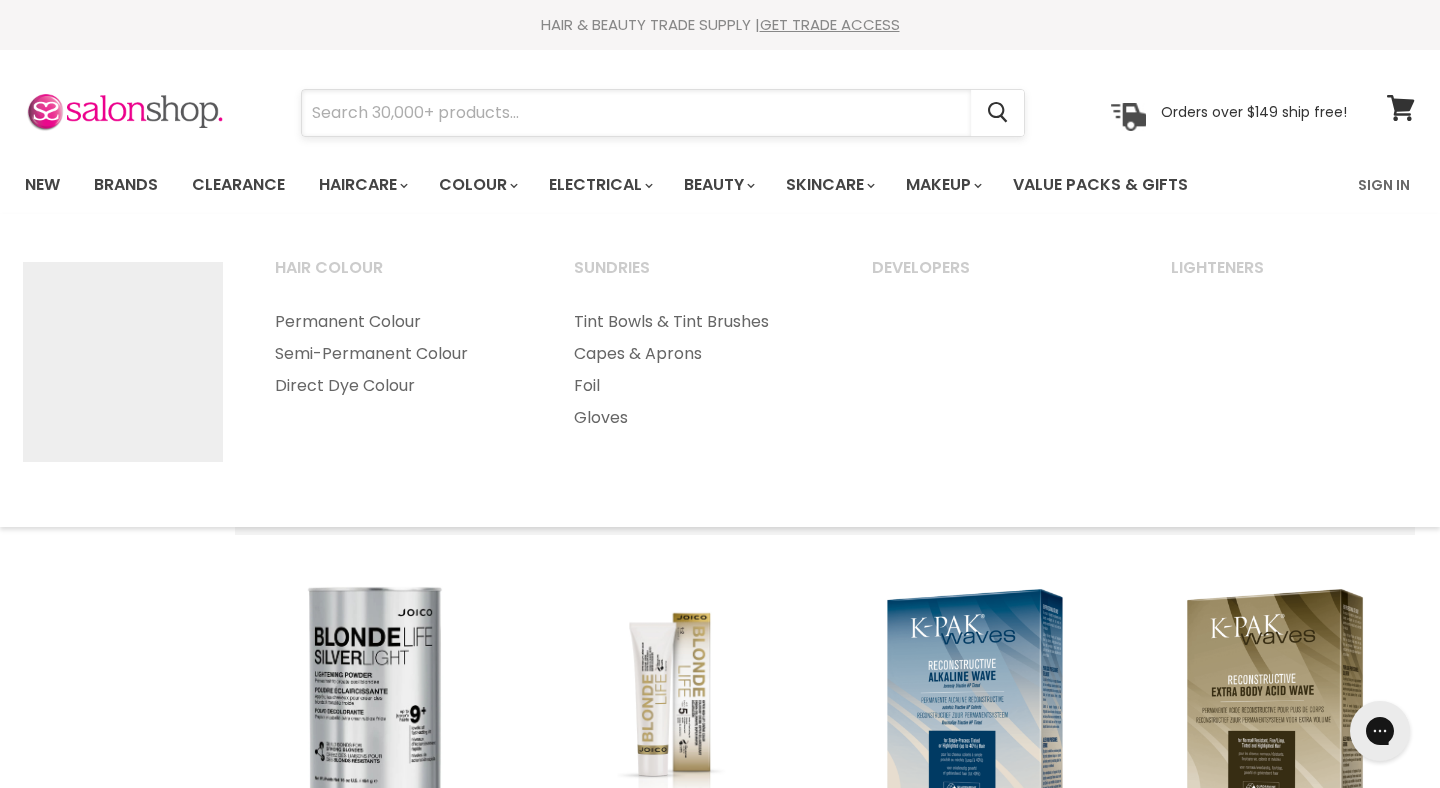 click at bounding box center [636, 113] 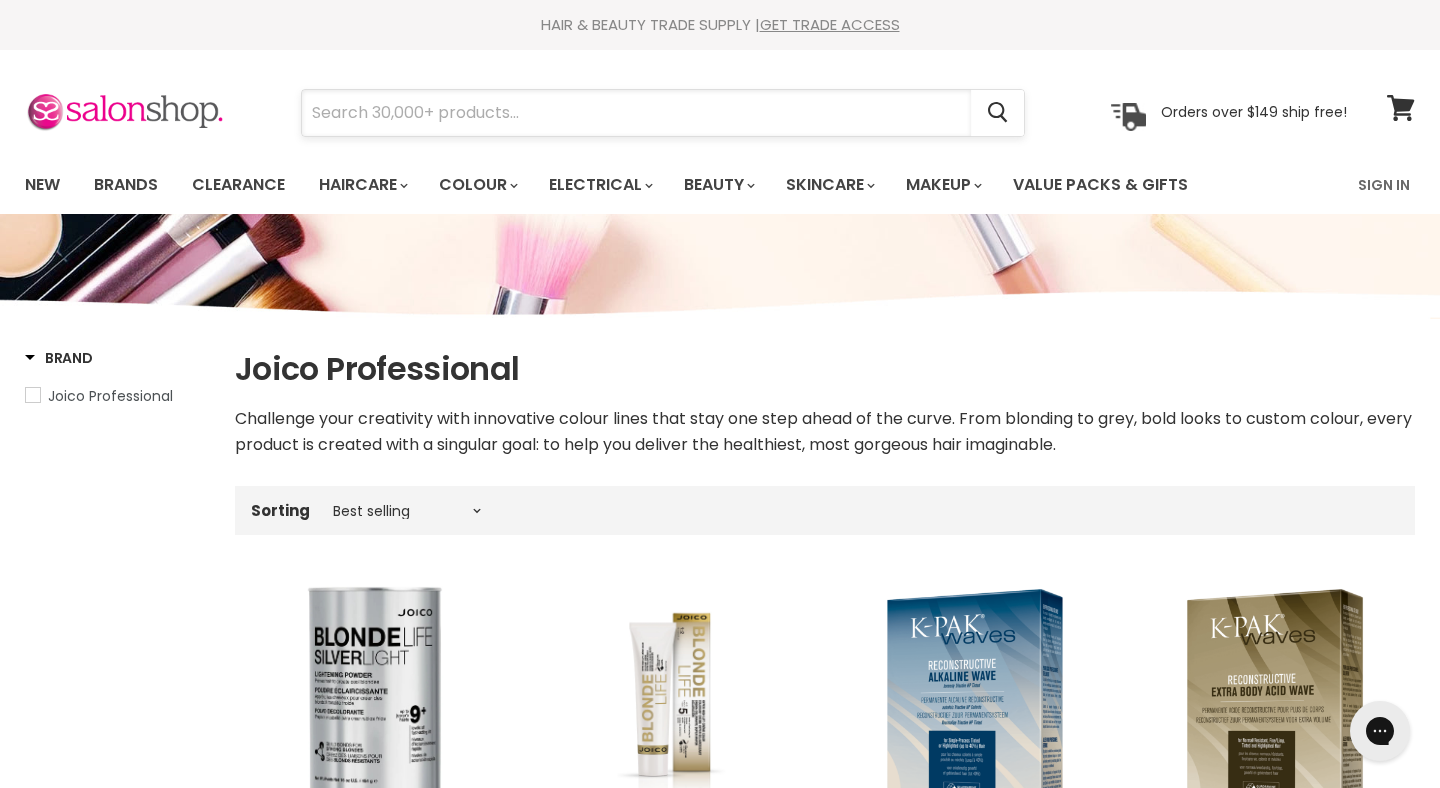 paste on "Joico K-PAK Cuticle Sealer" 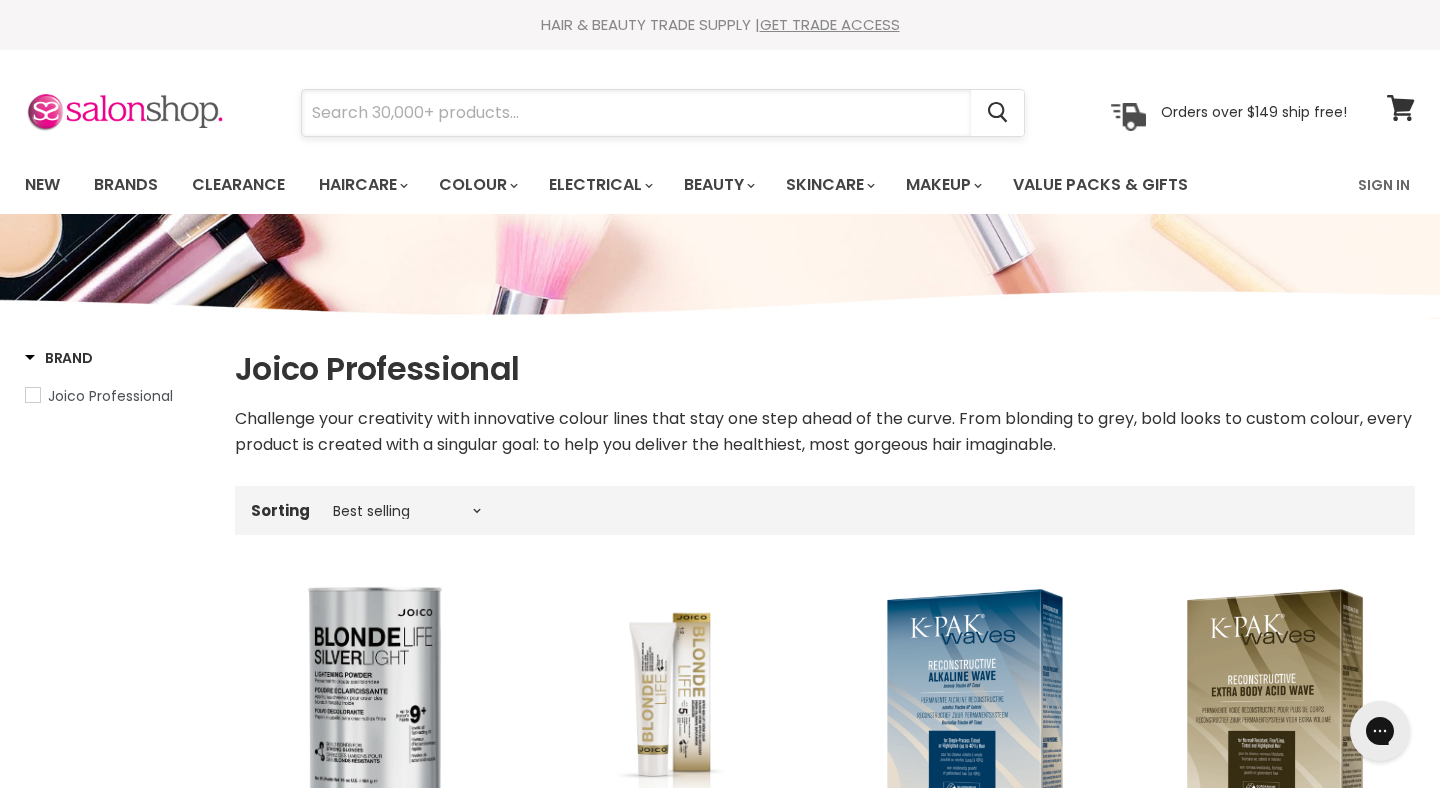 type on "Joico K-PAK Cuticle Sealer" 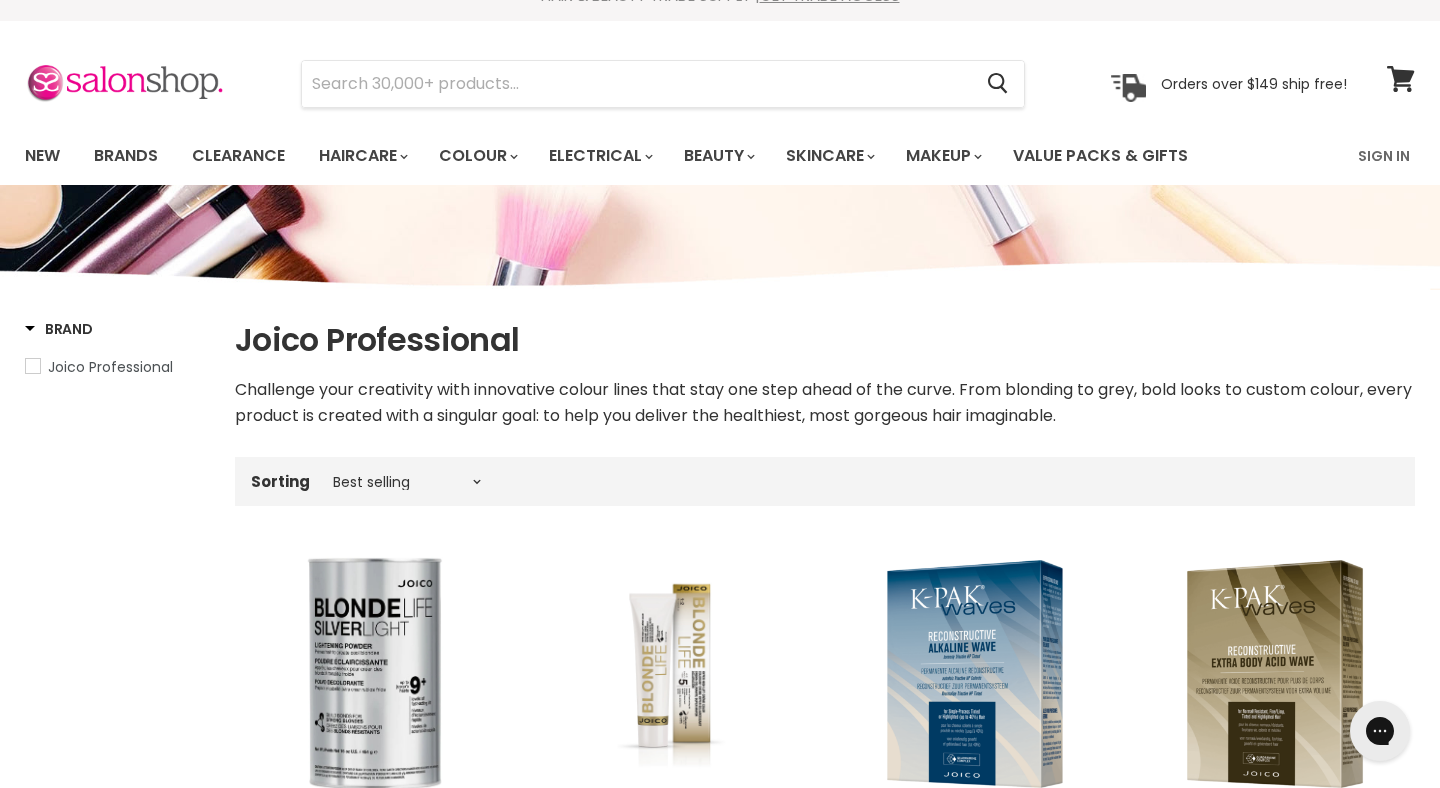 scroll, scrollTop: 0, scrollLeft: 0, axis: both 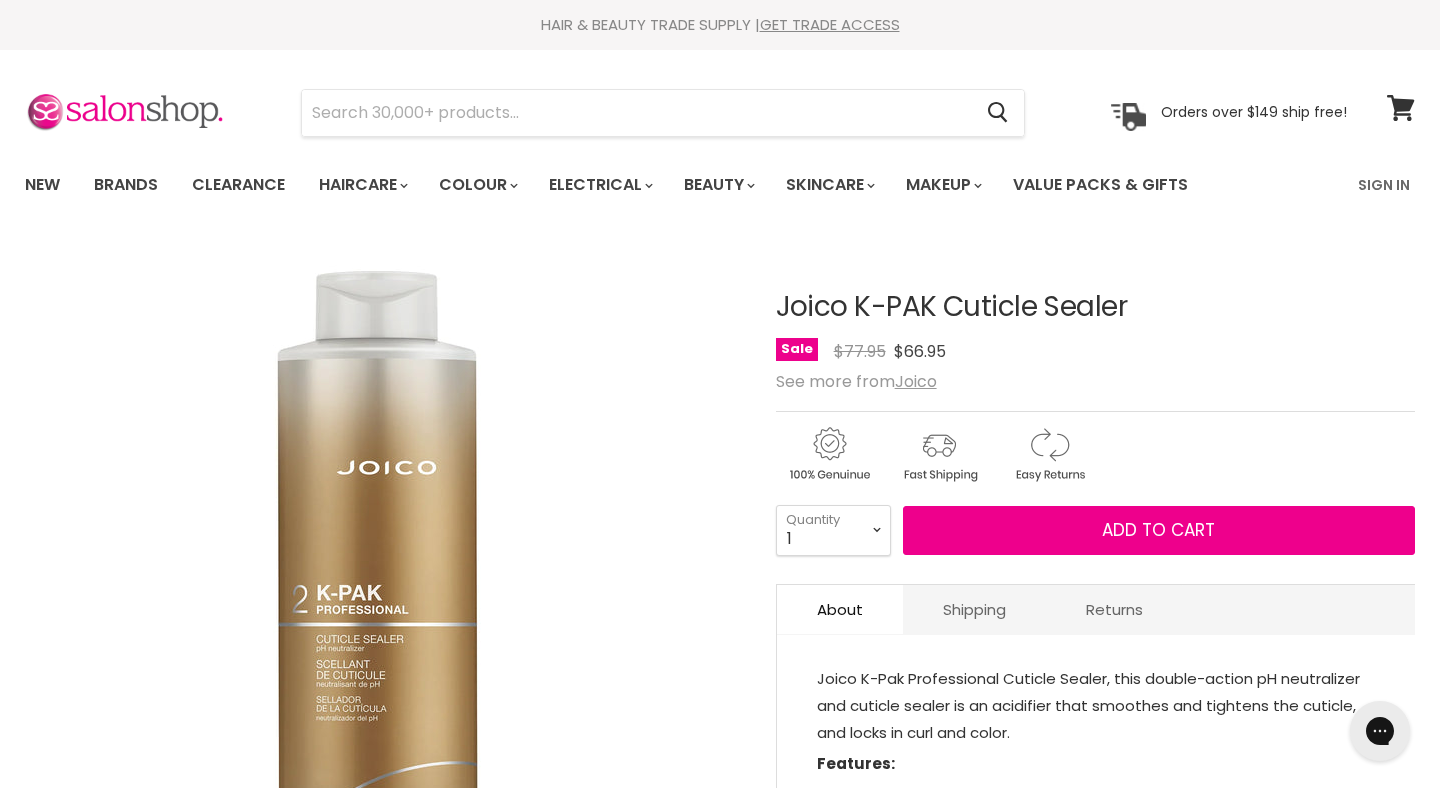 click on "Orders over $149 ship free!" at bounding box center (1254, 112) 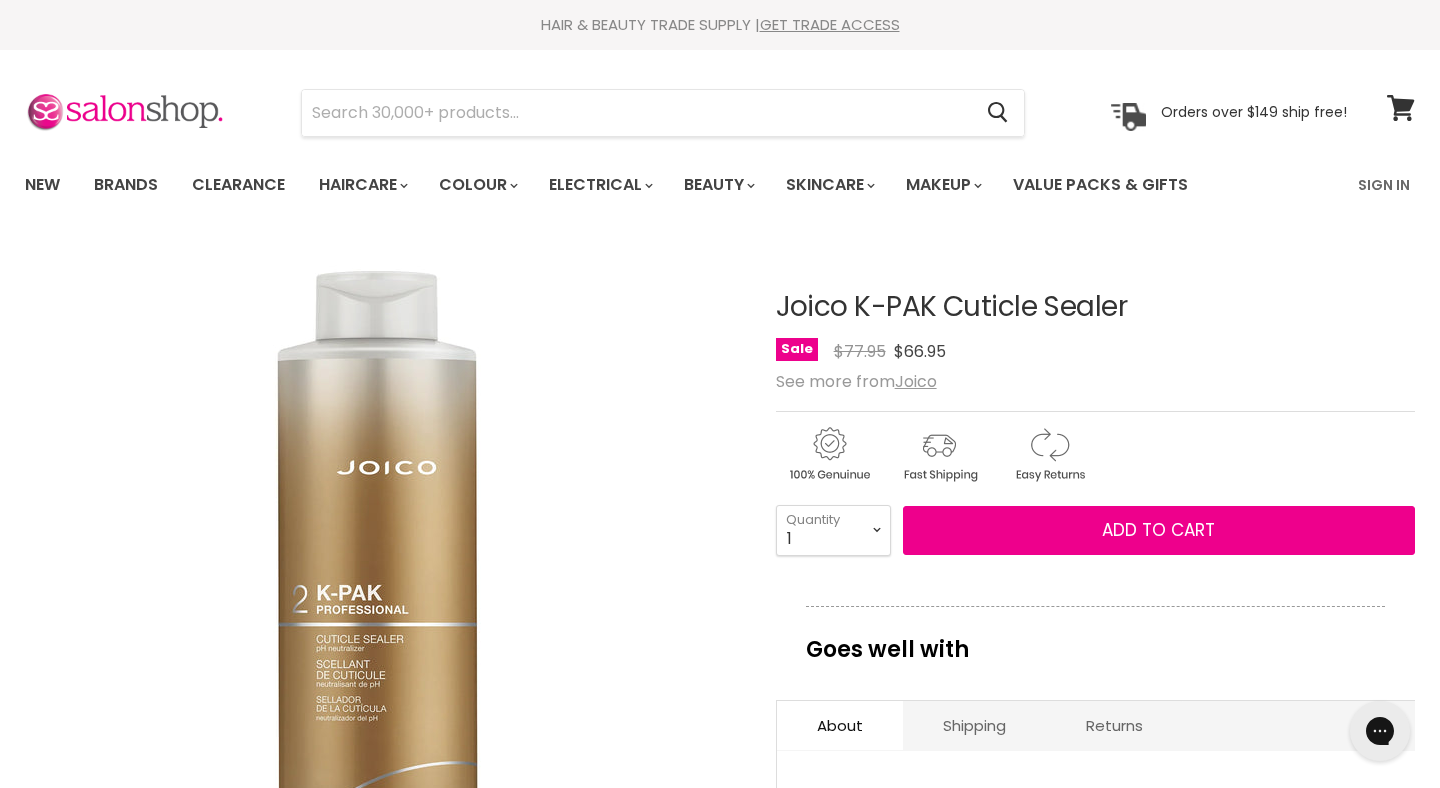 click on "Orders over $149 ship free!" at bounding box center (1254, 112) 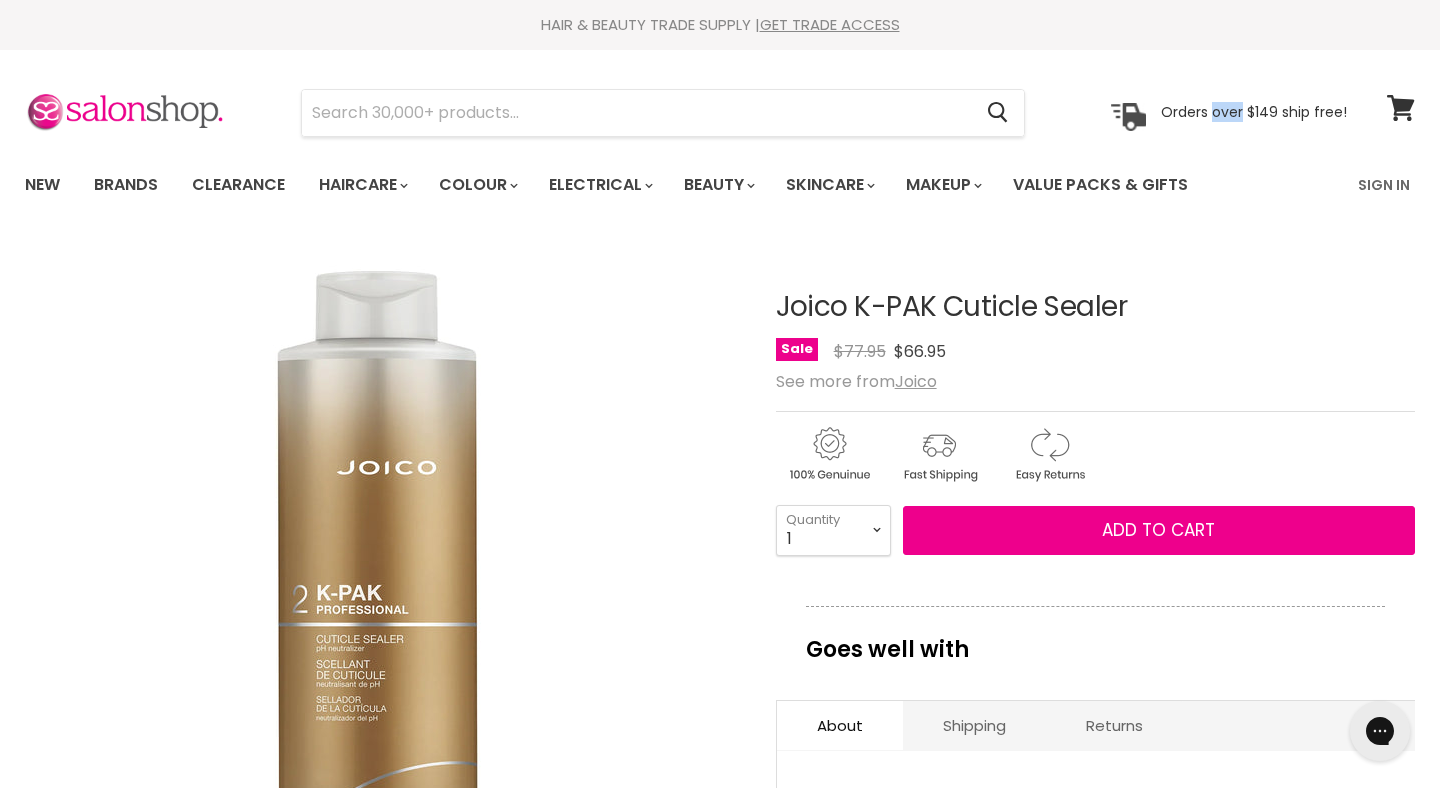 click on "Orders over $149 ship free!" at bounding box center (1254, 112) 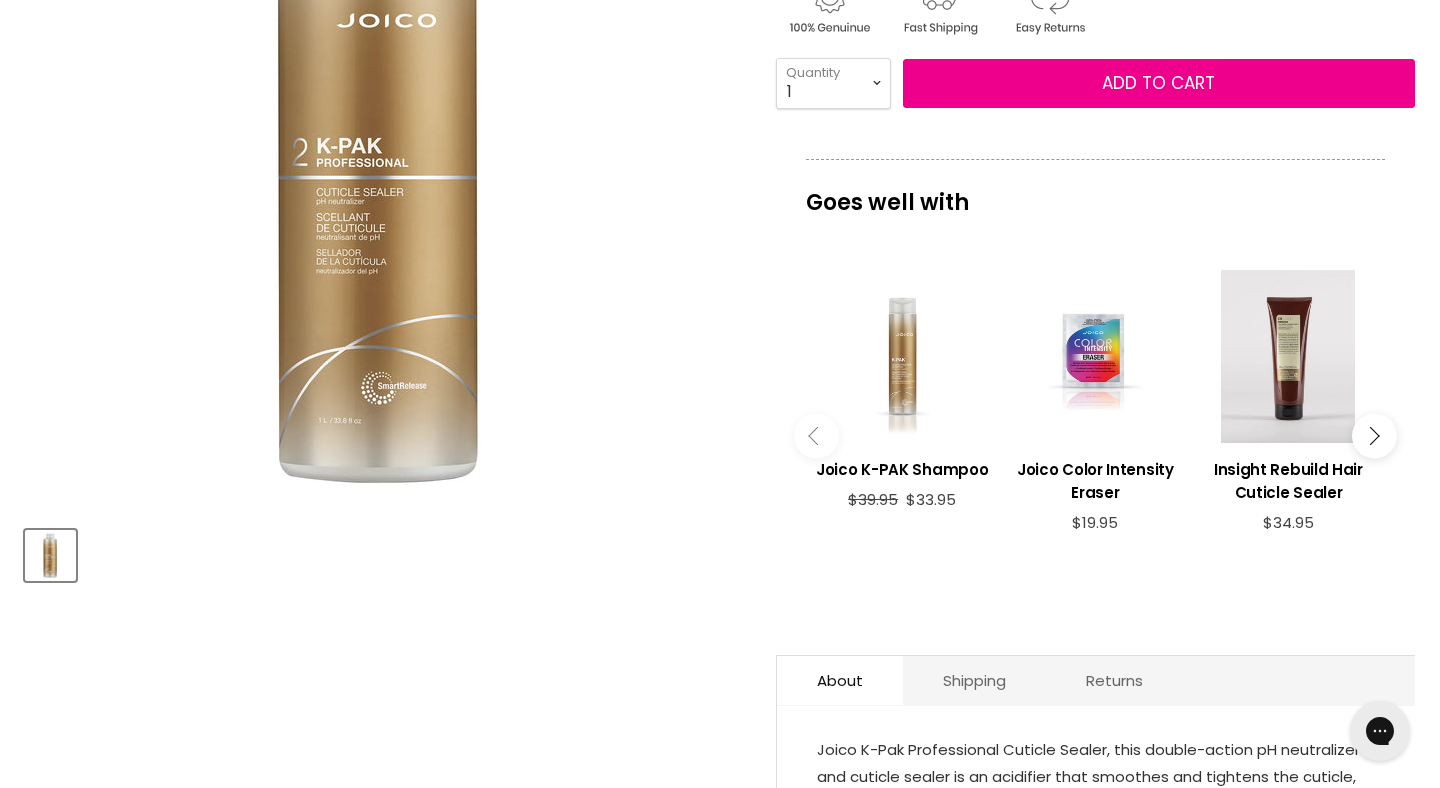 scroll, scrollTop: 0, scrollLeft: 0, axis: both 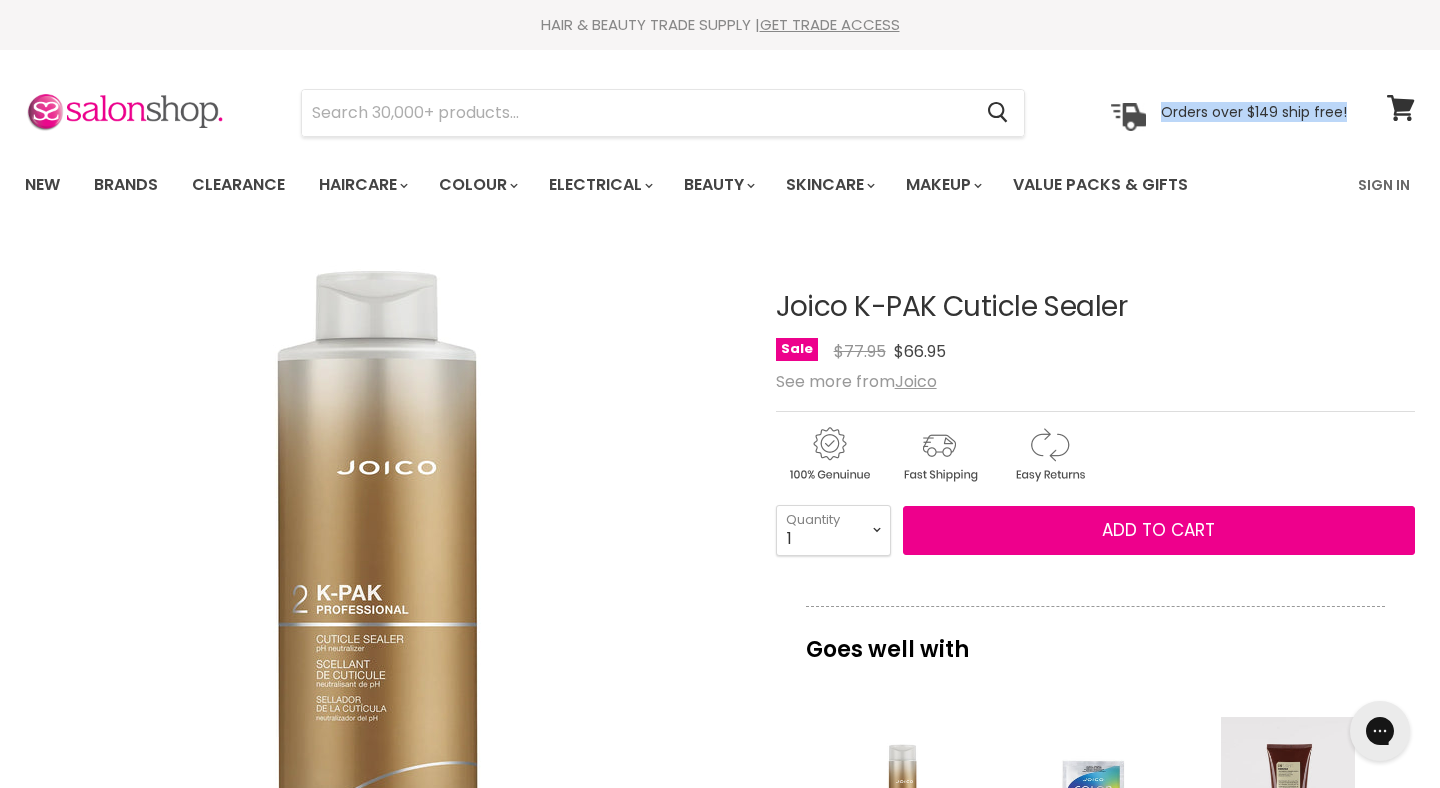 click on "Joico K-PAK Cuticle Sealer
No reviews
Sale
Original Price
$77.95
Current Price
$66.95
See more from  Joico
1" at bounding box center (1095, 859) 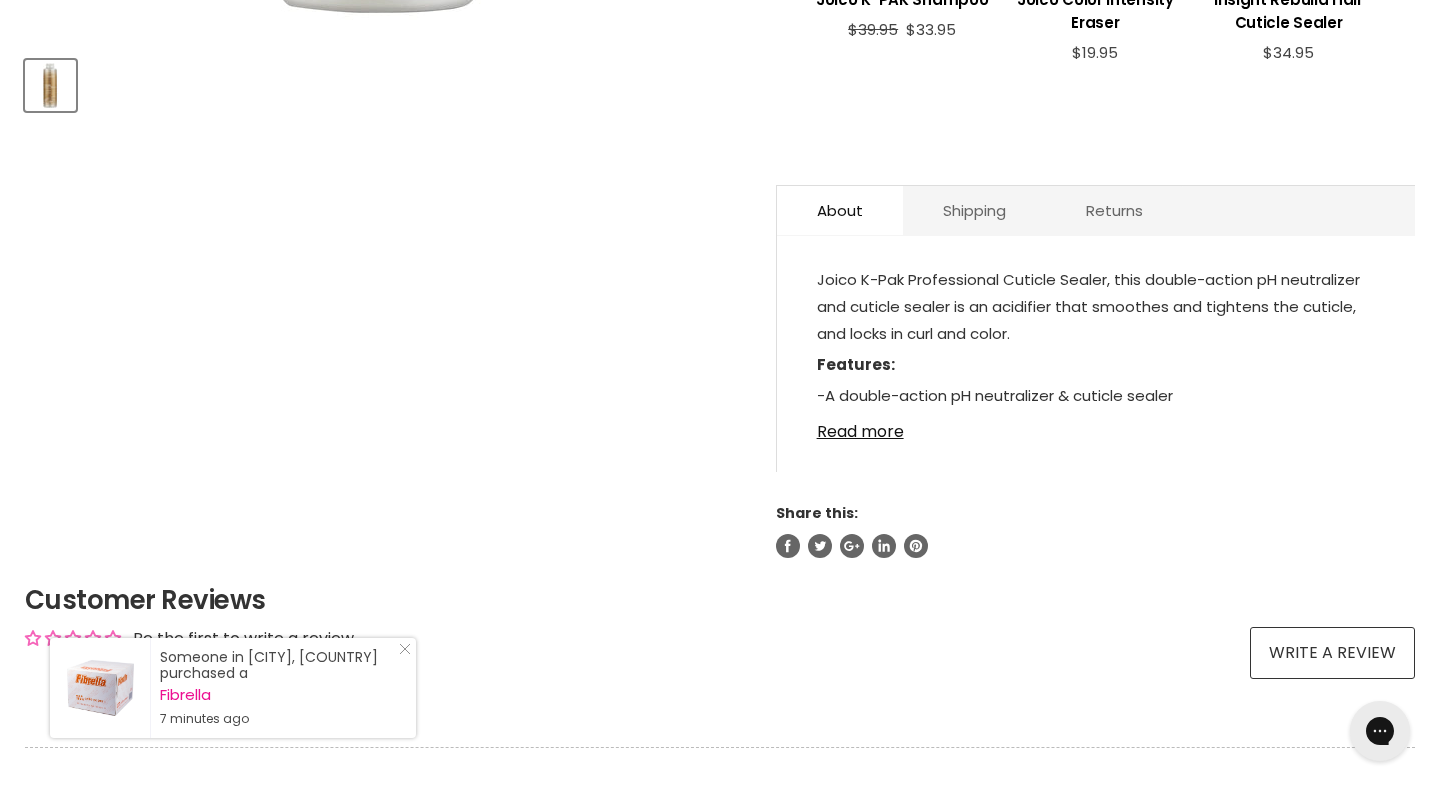 scroll, scrollTop: 975, scrollLeft: 0, axis: vertical 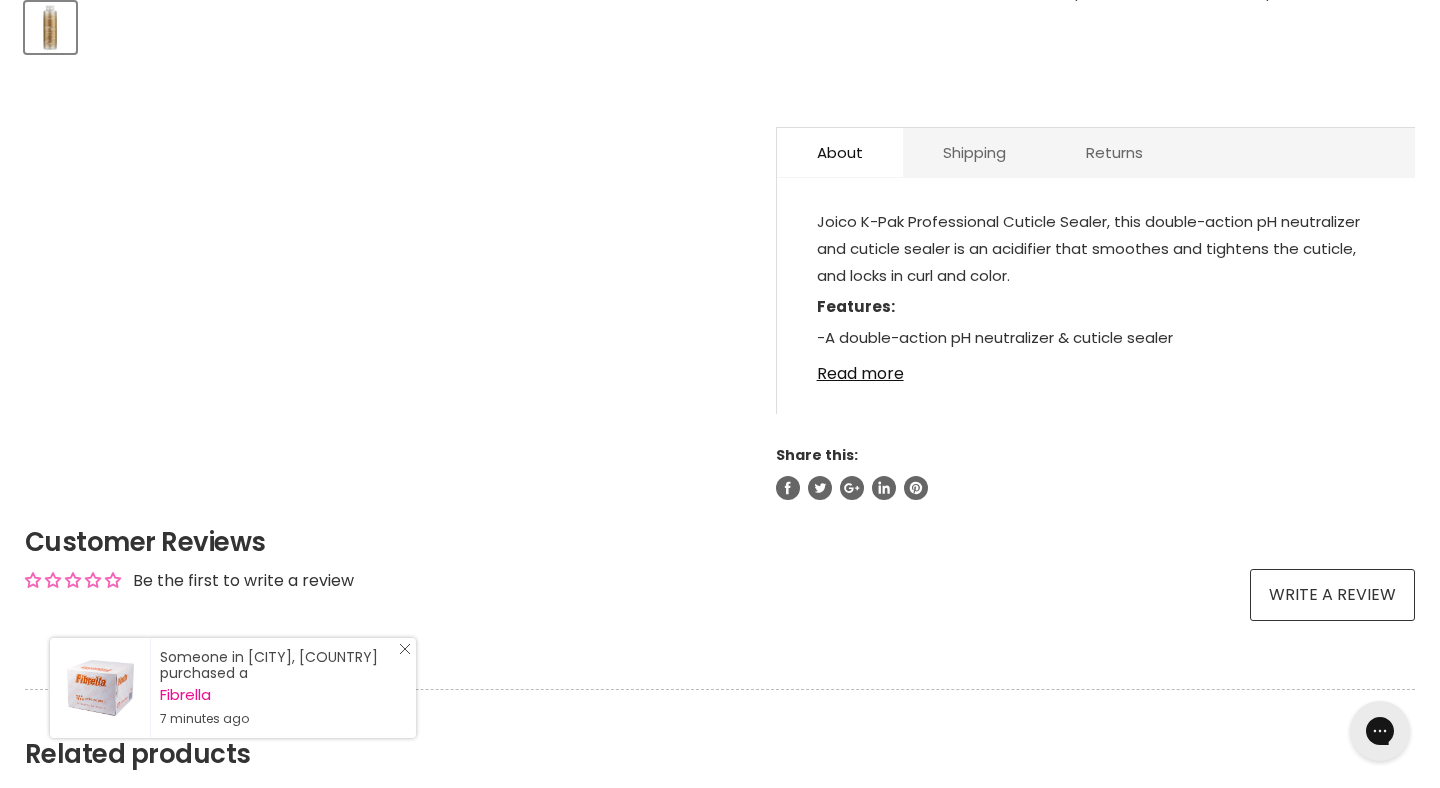 click on "Close Icon" 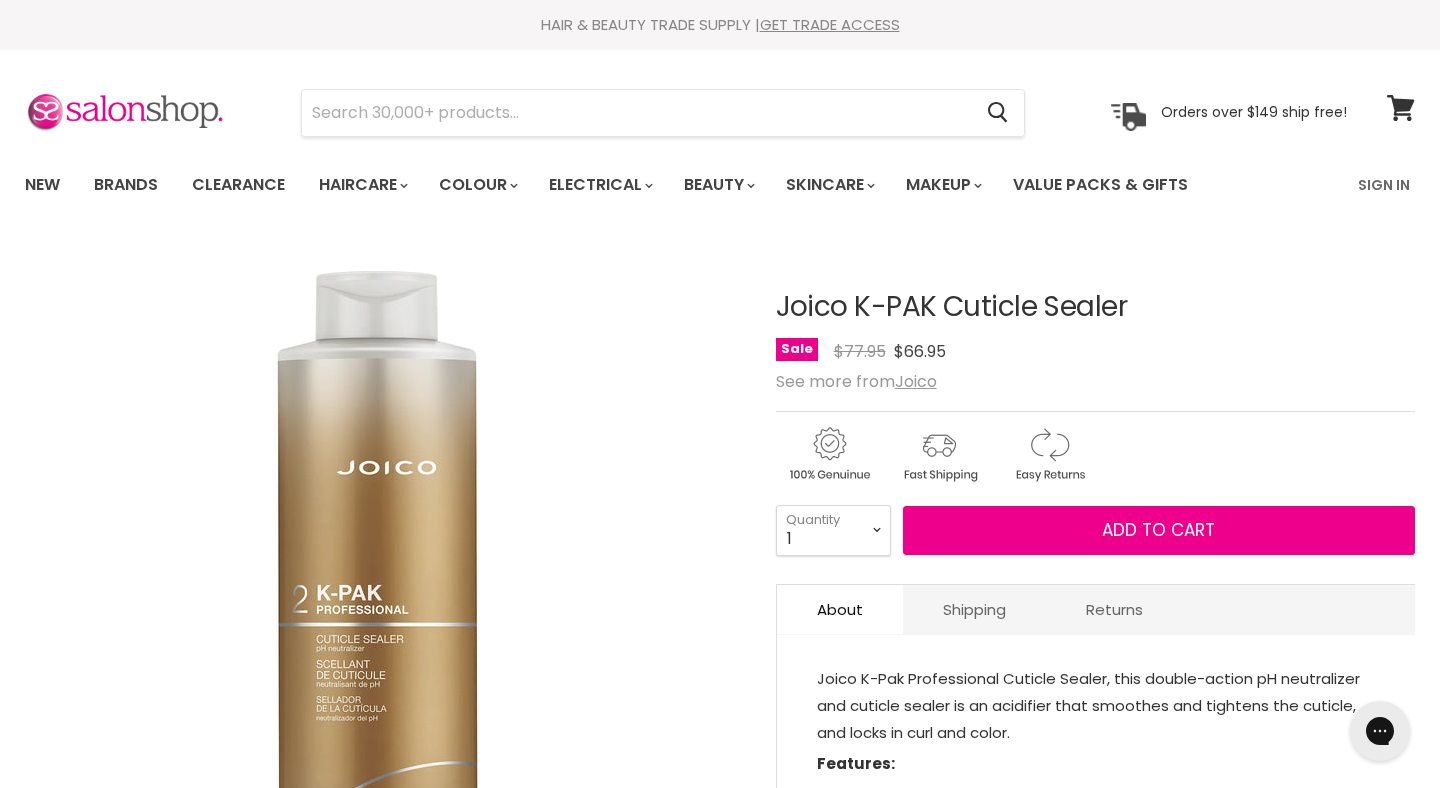 scroll, scrollTop: 0, scrollLeft: 0, axis: both 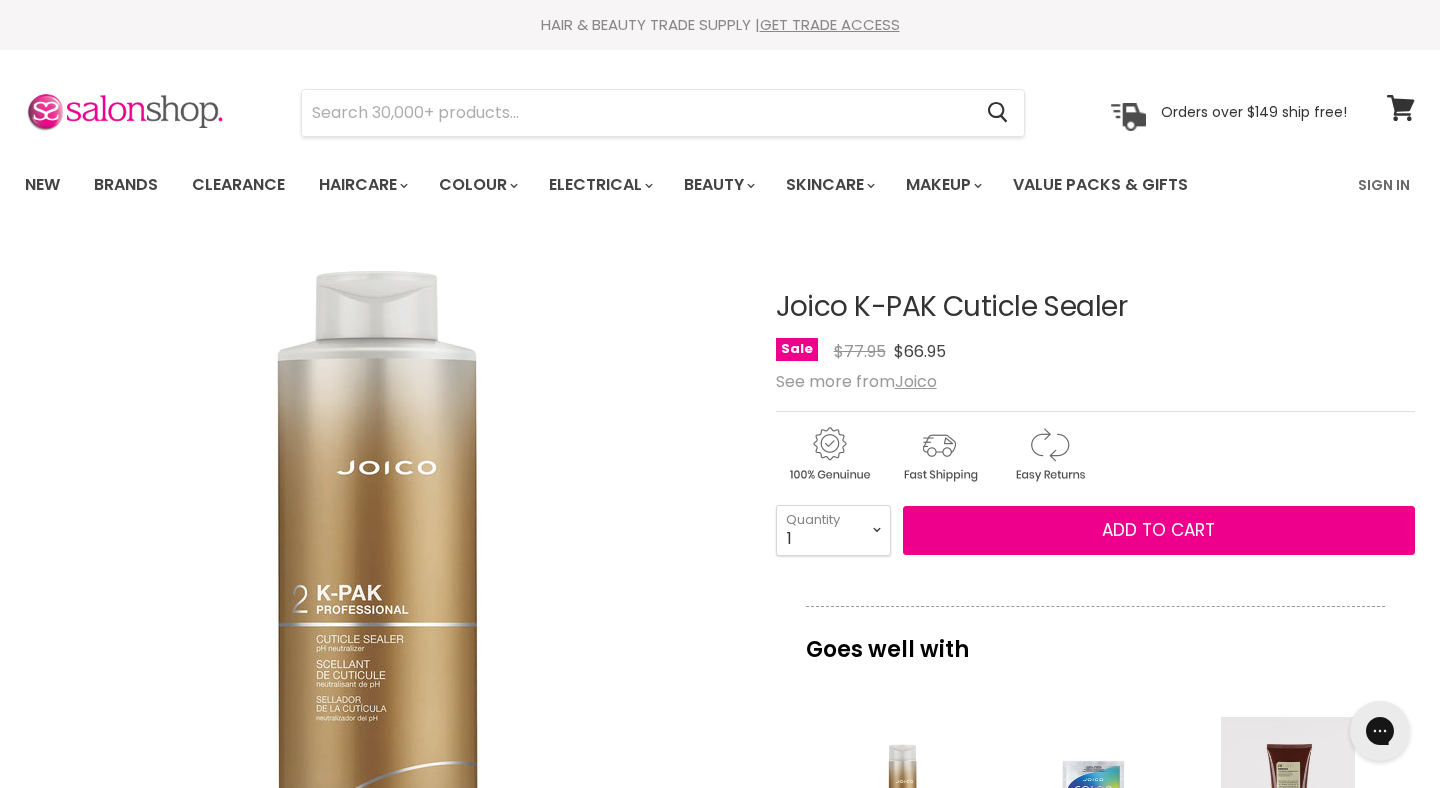 click on "Orders over $149 ship free!" at bounding box center (1254, 112) 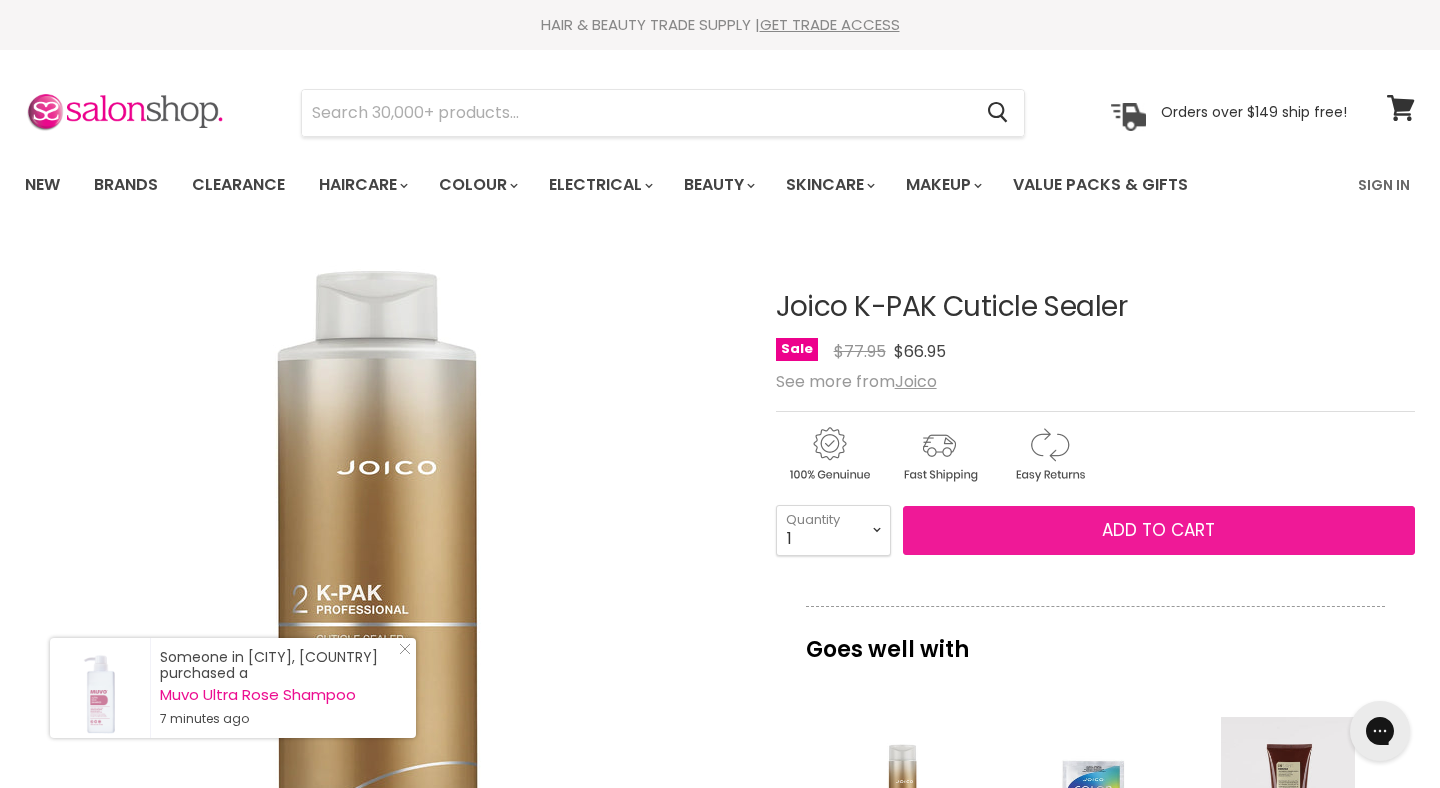 click on "Add to cart" at bounding box center (1158, 530) 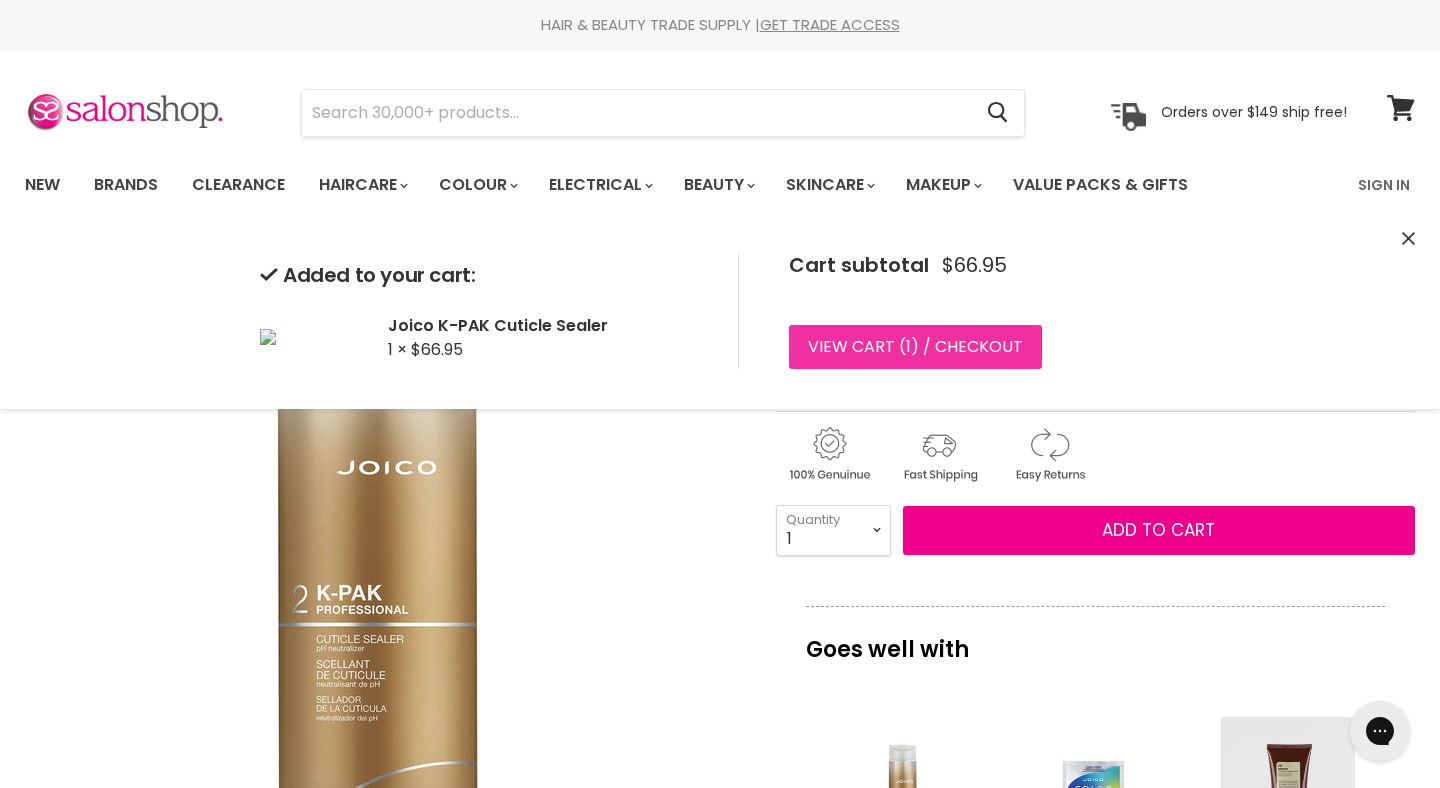 click on "View cart ( 1 )  /  Checkout" at bounding box center [915, 347] 